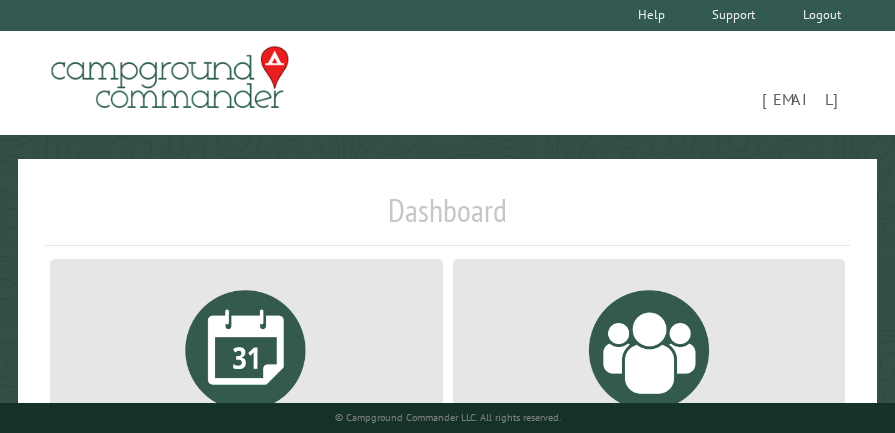 scroll, scrollTop: 0, scrollLeft: 0, axis: both 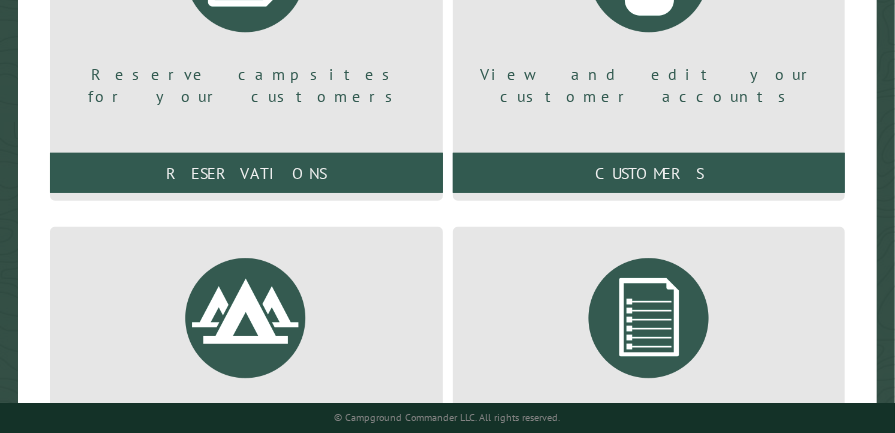 click at bounding box center (649, 318) 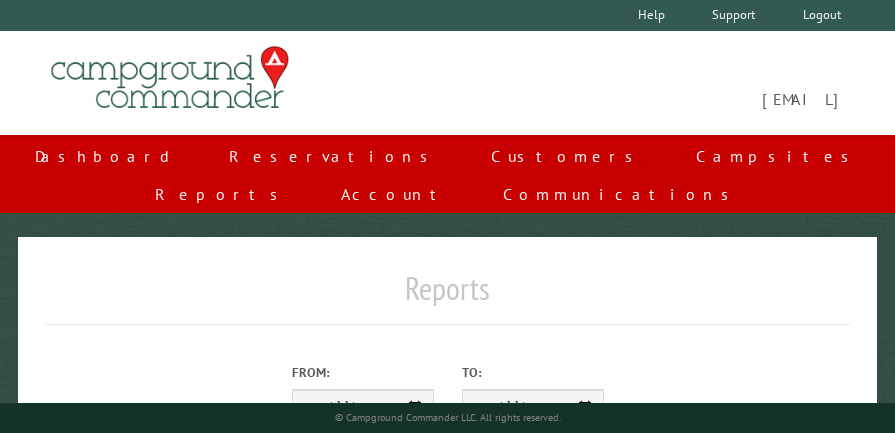 scroll, scrollTop: 0, scrollLeft: 0, axis: both 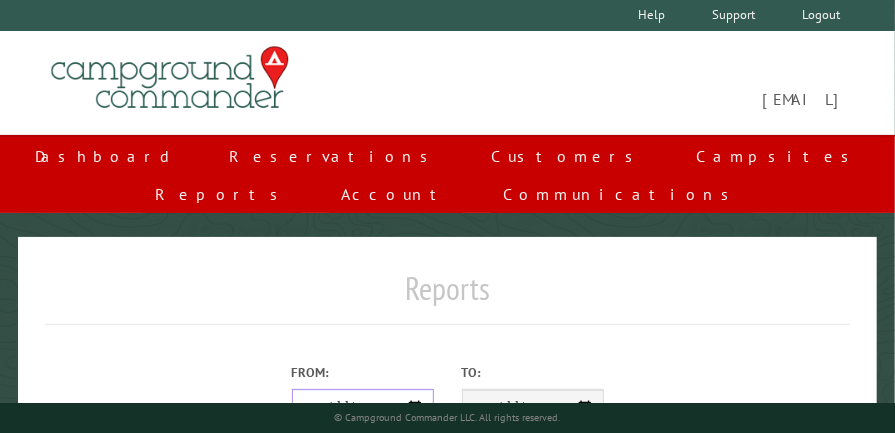 click on "From:" at bounding box center [363, 408] 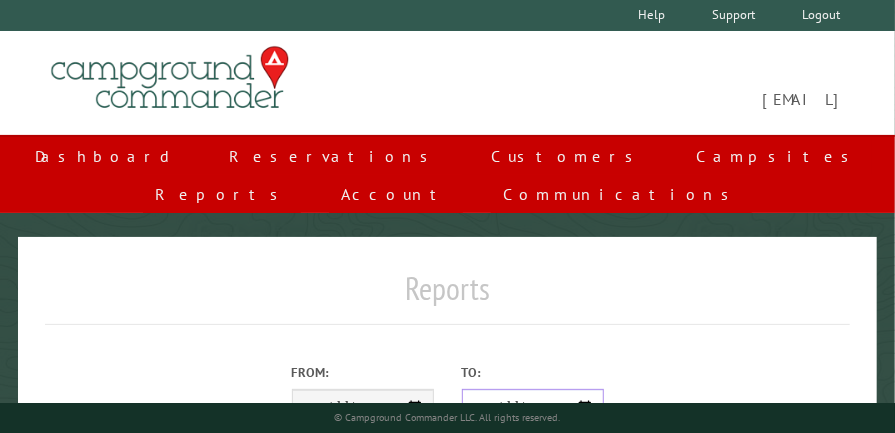click on "**********" at bounding box center [533, 408] 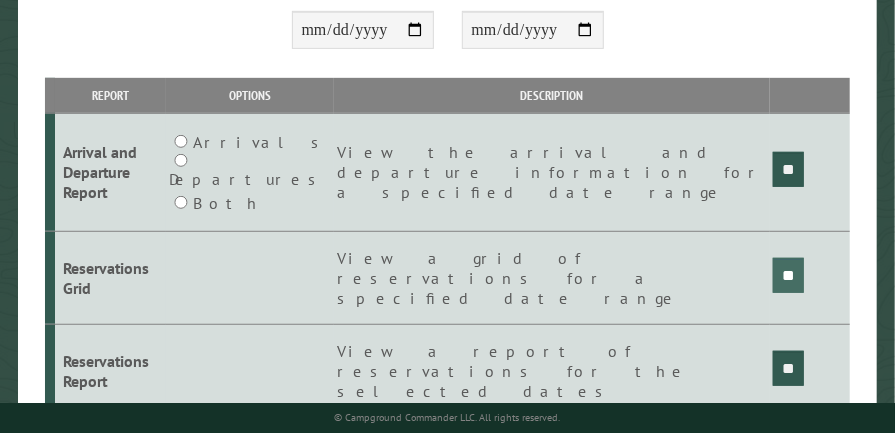 click on "**" at bounding box center [788, 169] 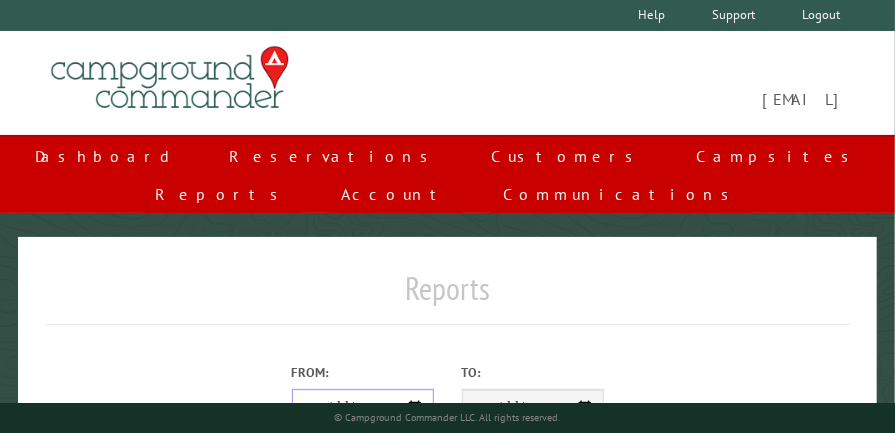 click on "**********" at bounding box center (363, 408) 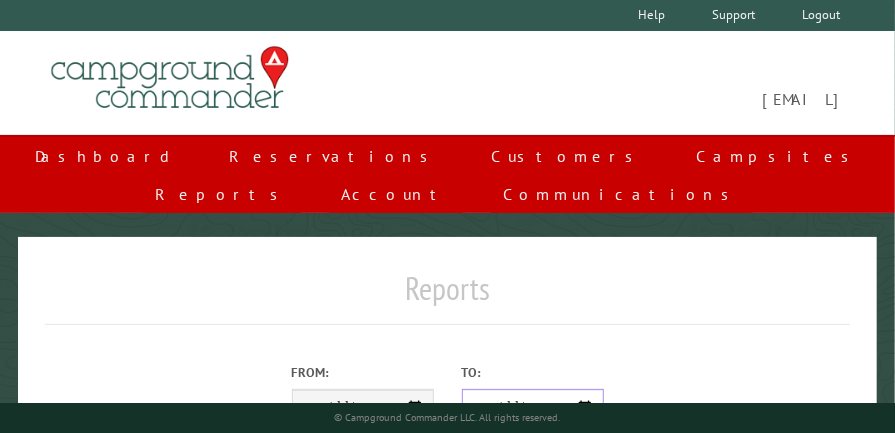 click on "**********" at bounding box center (533, 408) 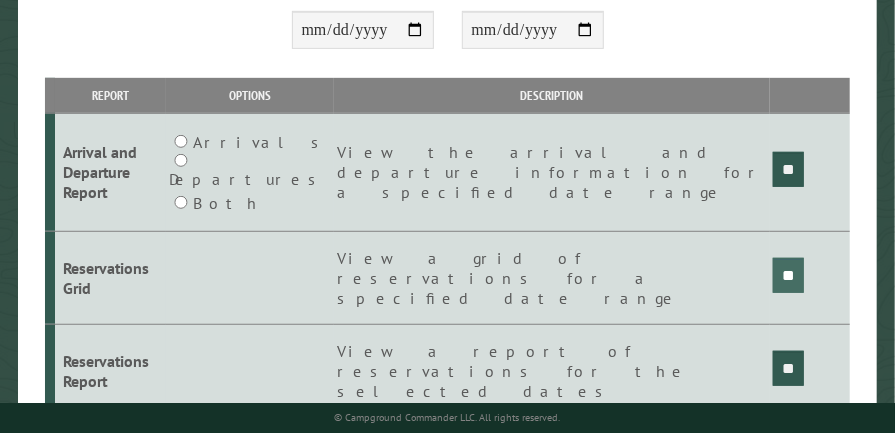 click on "**" at bounding box center [788, 169] 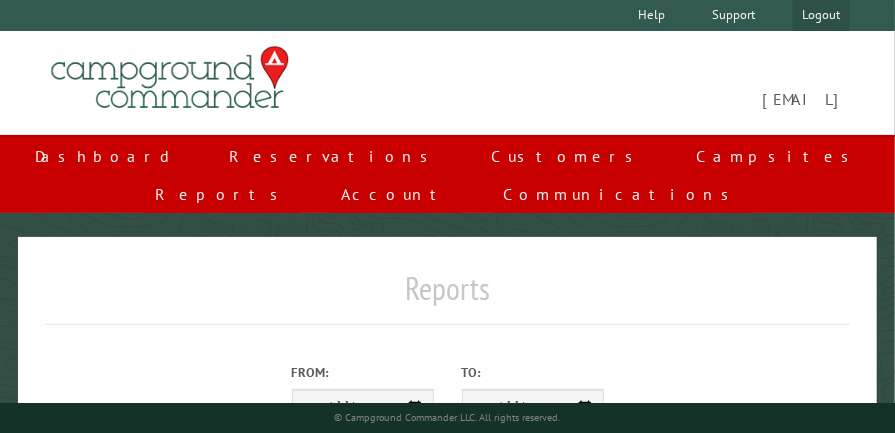 click on "Logout" at bounding box center (821, 15) 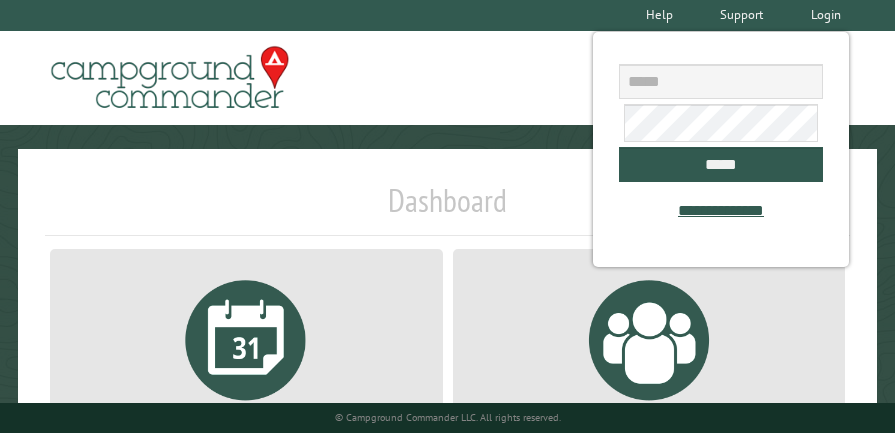 scroll, scrollTop: 0, scrollLeft: 0, axis: both 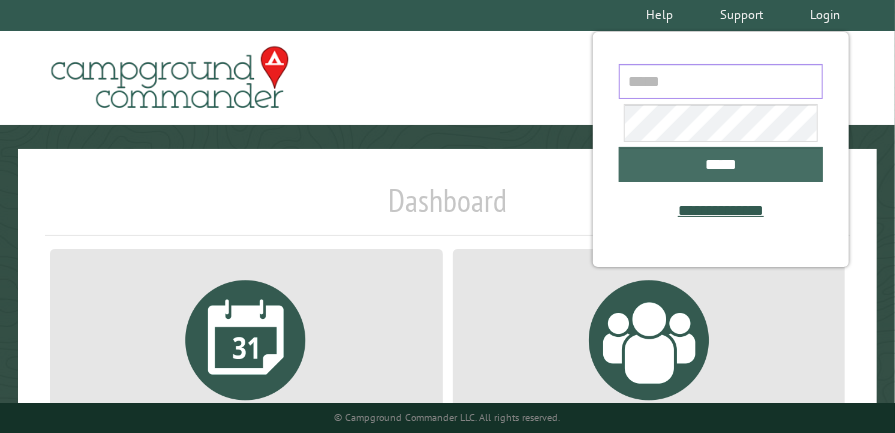 type on "**********" 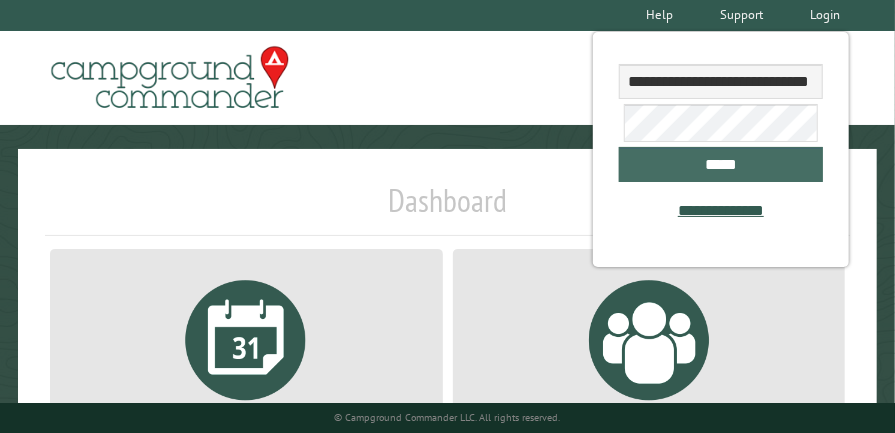 click on "*****" at bounding box center [721, 164] 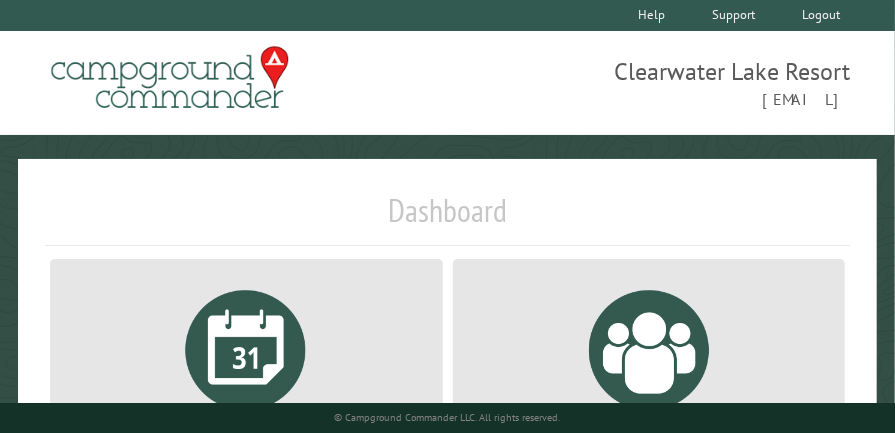 scroll, scrollTop: 378, scrollLeft: 0, axis: vertical 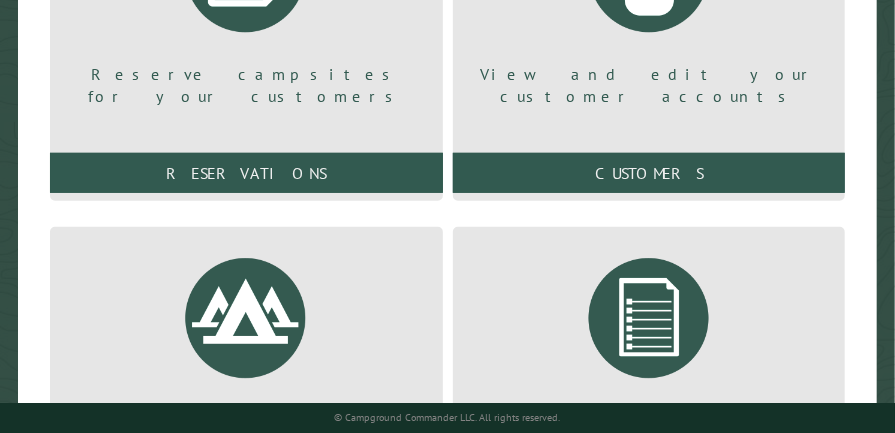 click at bounding box center (649, 318) 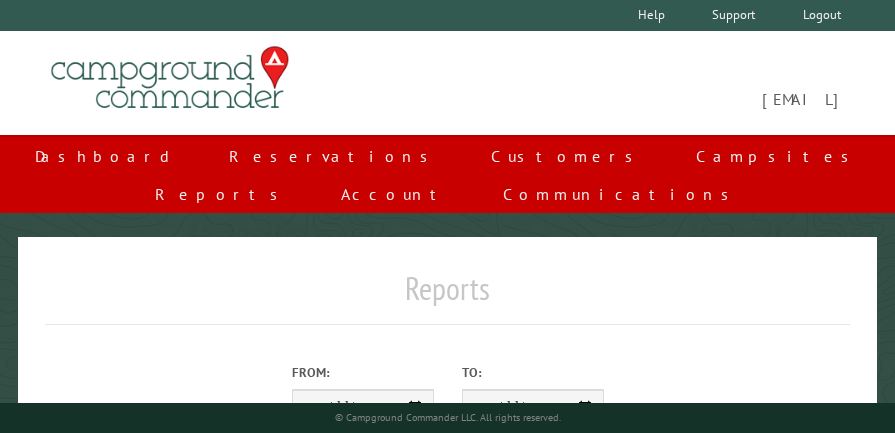 scroll, scrollTop: 0, scrollLeft: 0, axis: both 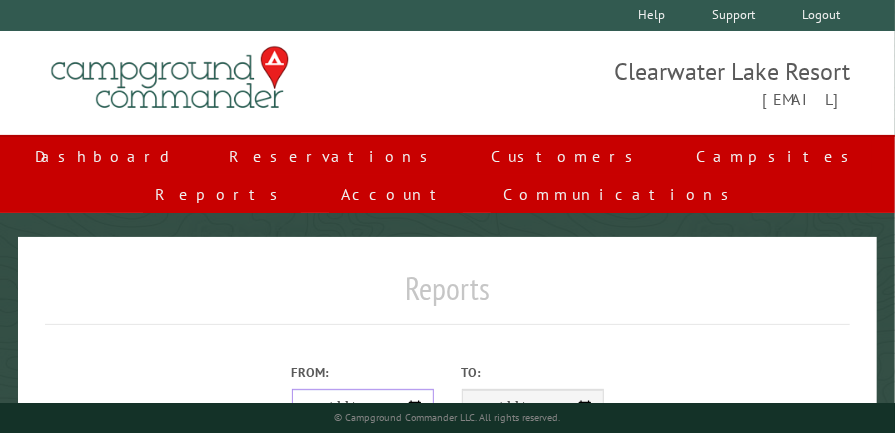 click on "From:" at bounding box center (363, 408) 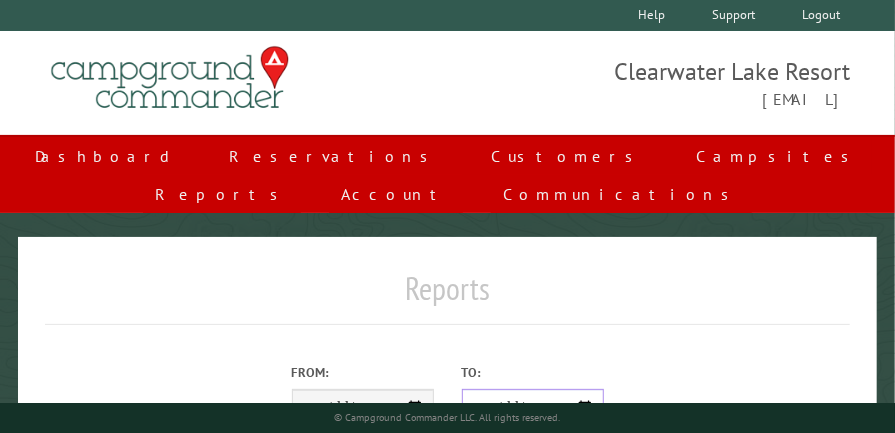 click on "**********" at bounding box center [533, 408] 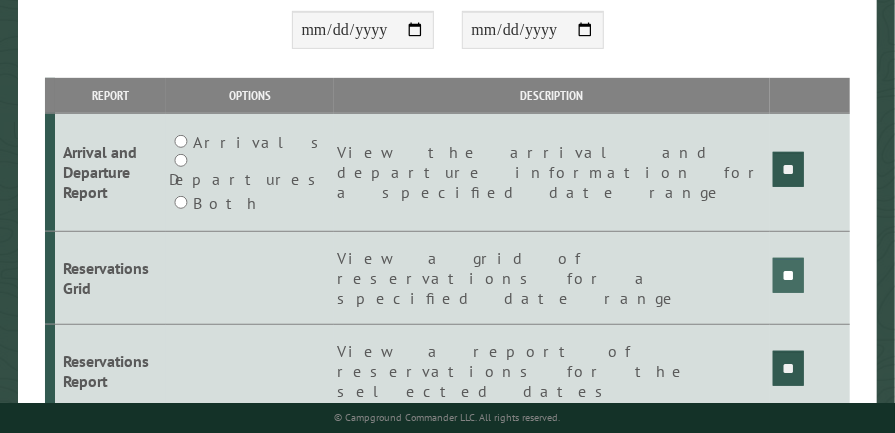 click on "**" at bounding box center [788, 169] 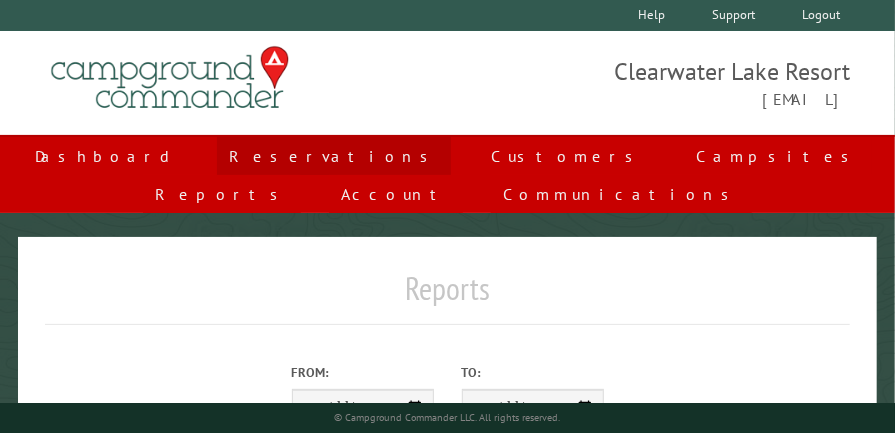 click on "Reservations" at bounding box center [334, 156] 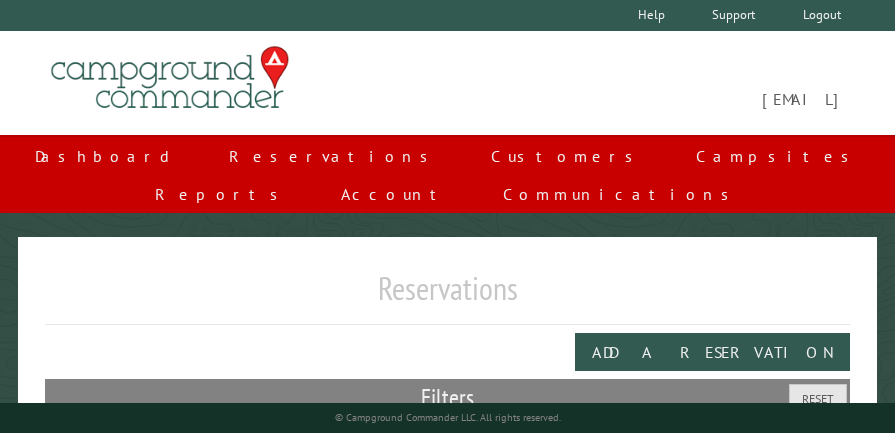 scroll, scrollTop: 0, scrollLeft: 0, axis: both 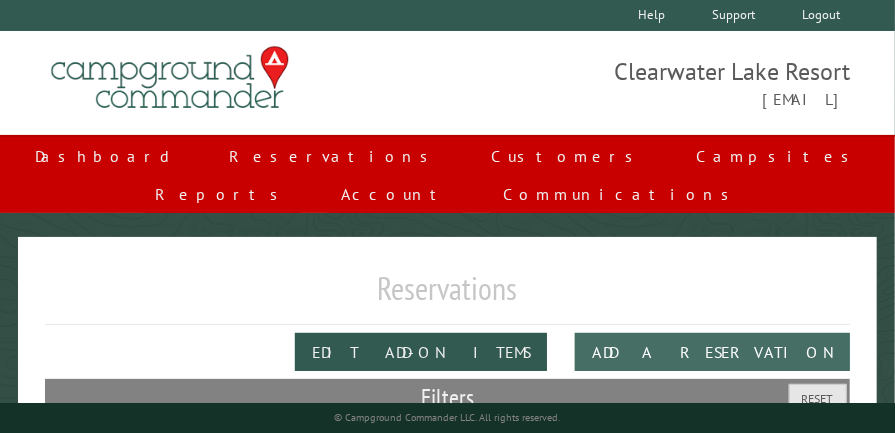 click on "Add a Reservation" at bounding box center [712, 352] 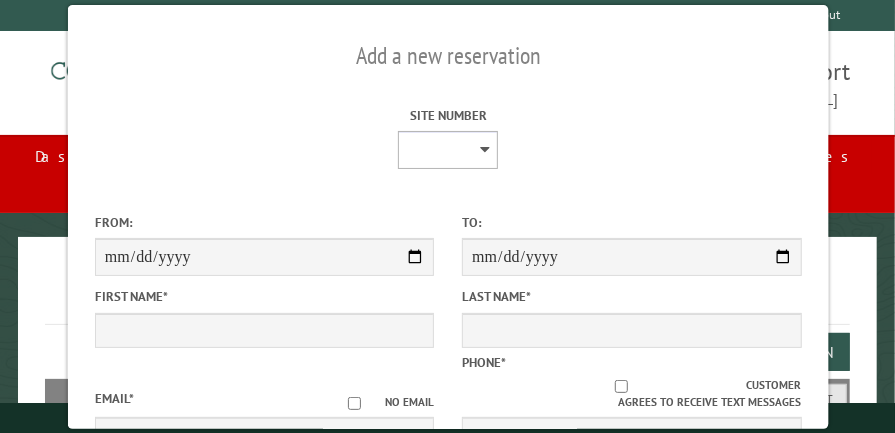 click on "* * * * * * * * * ** ** ** ** ** ** ** ** ** ** ** ** ** ** ** ** ** ** ** ** ** ** ** ** ** ** ** ** ** **** **** **** **** **** **** **** ****" at bounding box center [448, 150] 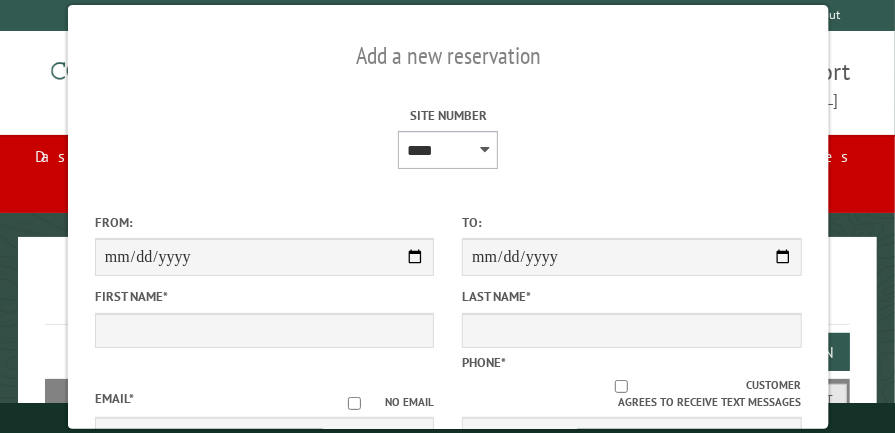 click on "* * * * * * * * * ** ** ** ** ** ** ** ** ** ** ** ** ** ** ** ** ** ** ** ** ** ** ** ** ** ** ** ** ** **** **** **** **** **** **** **** ****" at bounding box center (448, 150) 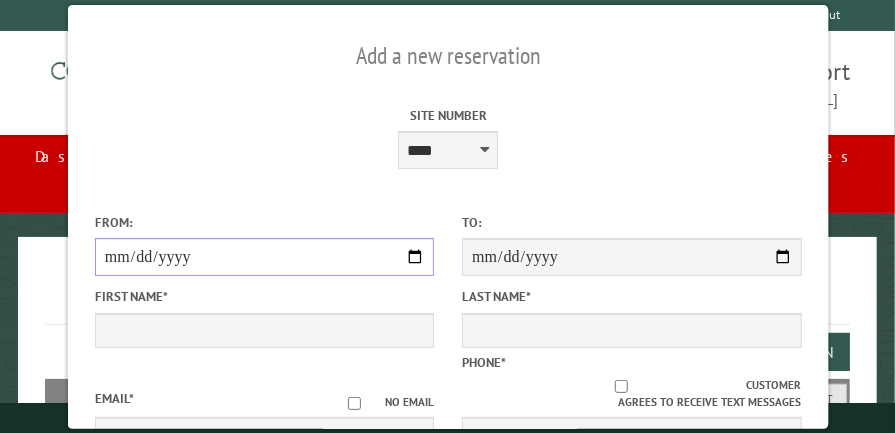 click on "From:" at bounding box center [263, 257] 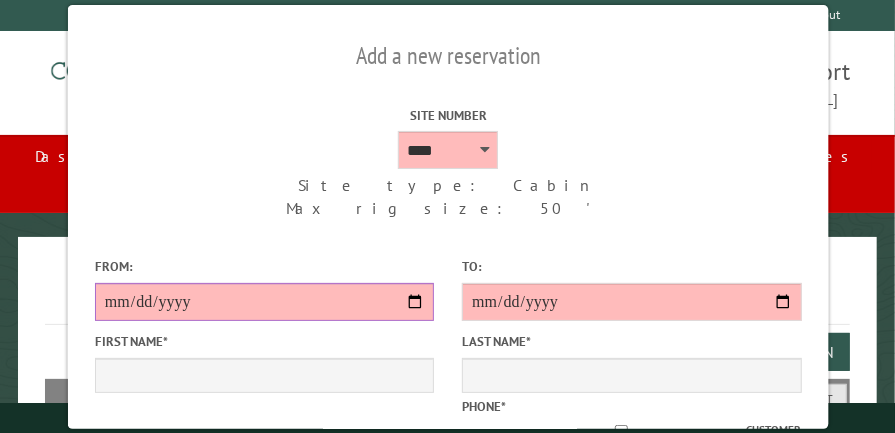 type on "**********" 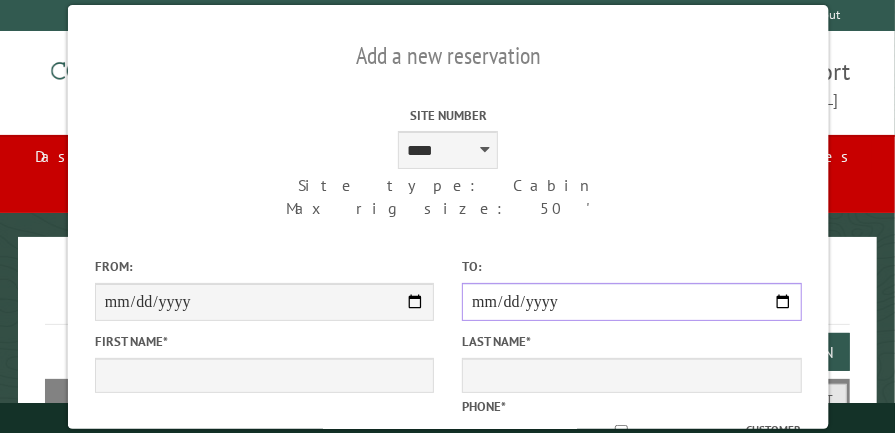 click on "**********" at bounding box center [630, 302] 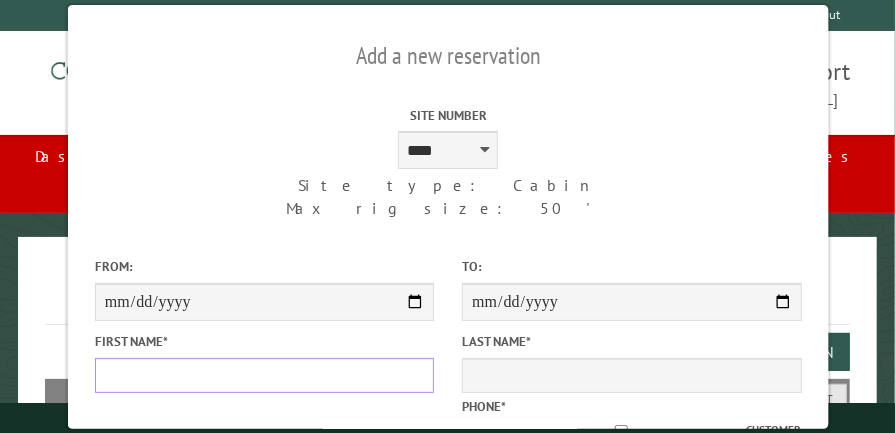 click on "First Name *" at bounding box center (263, 375) 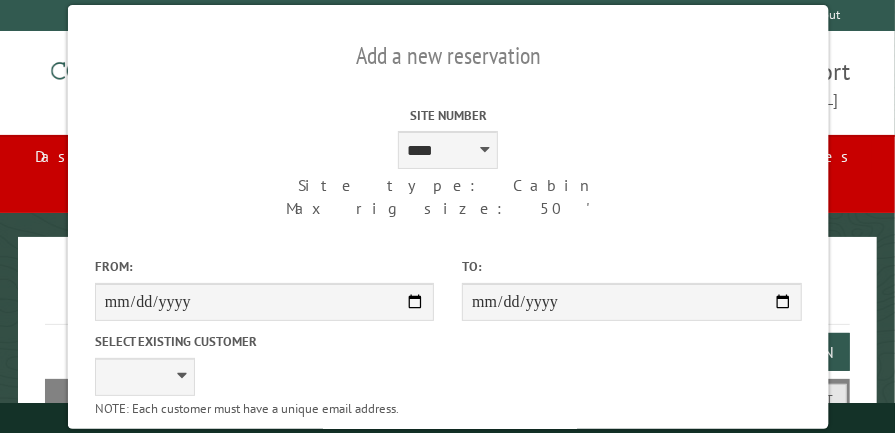 type on "***" 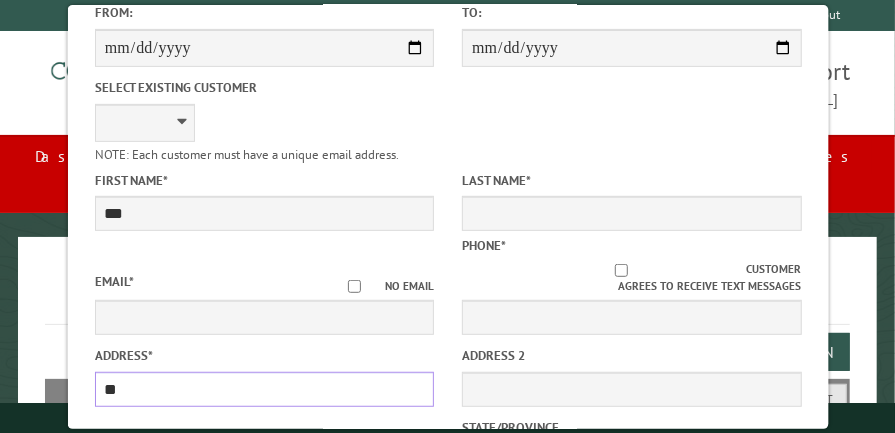 drag, startPoint x: 326, startPoint y: 374, endPoint x: 188, endPoint y: 377, distance: 138.03261 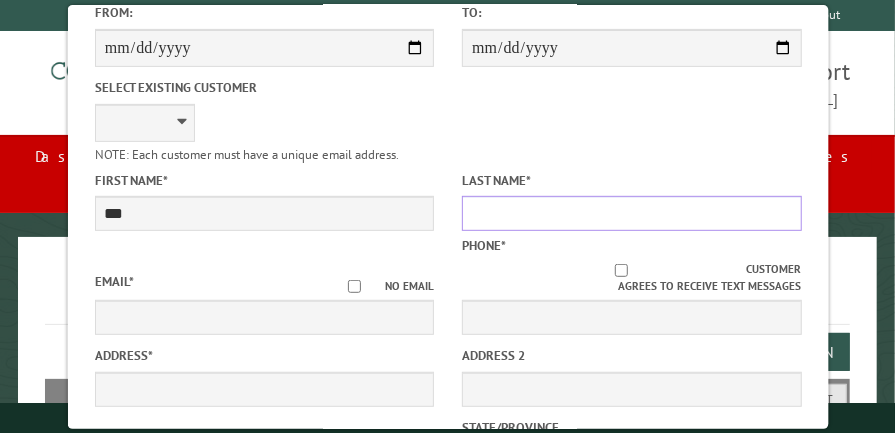 click on "Last Name *" at bounding box center [630, 213] 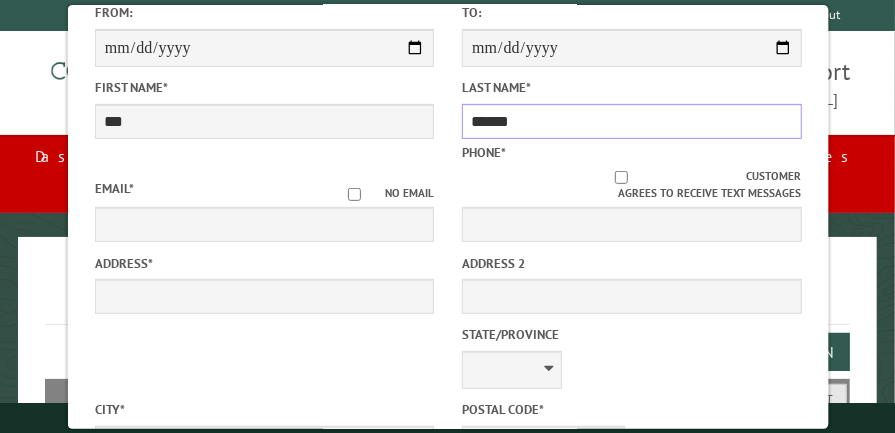 type on "******" 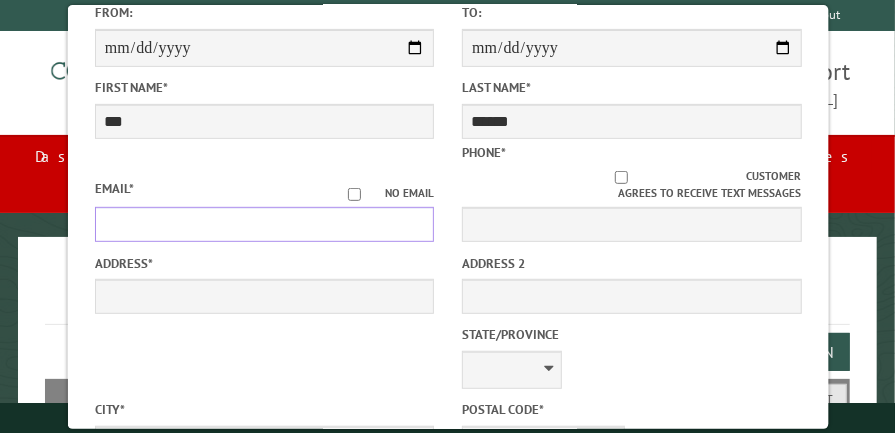 click on "Email *" at bounding box center (263, 224) 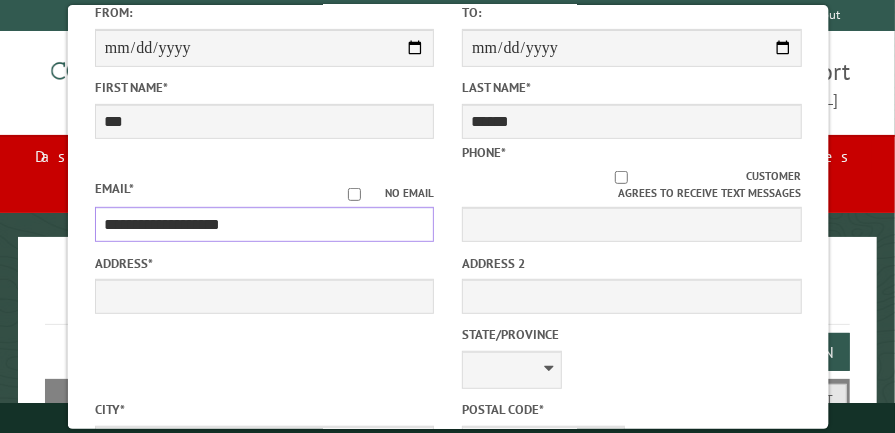 type on "**********" 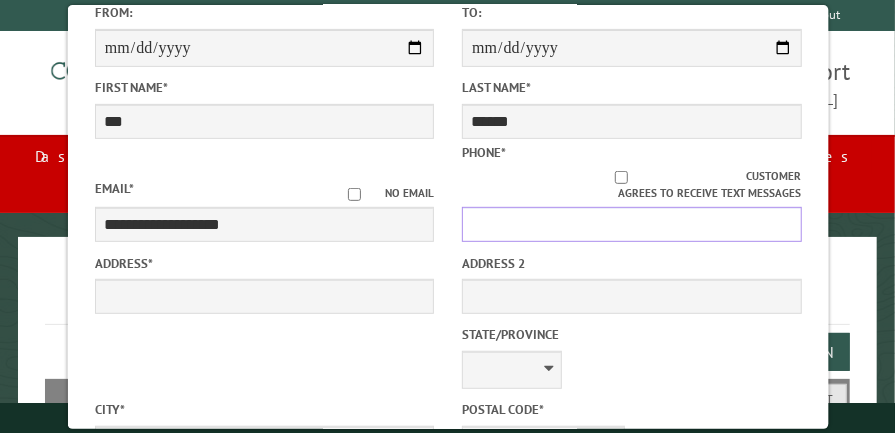 click on "Phone *" at bounding box center (630, 224) 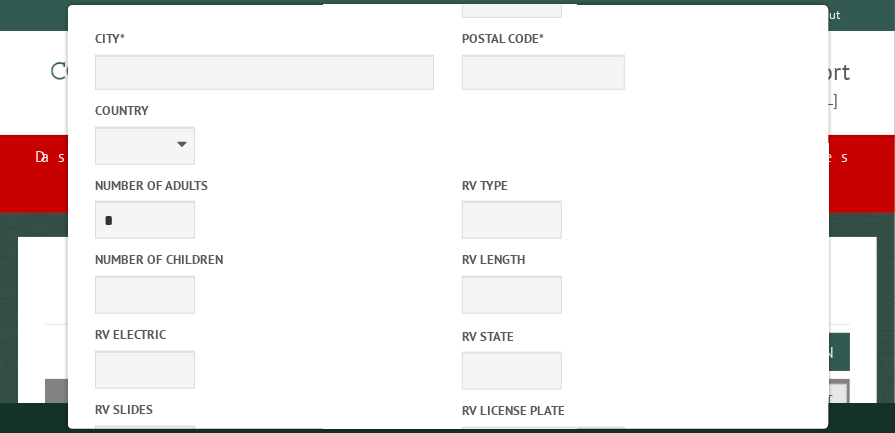 scroll, scrollTop: 791, scrollLeft: 0, axis: vertical 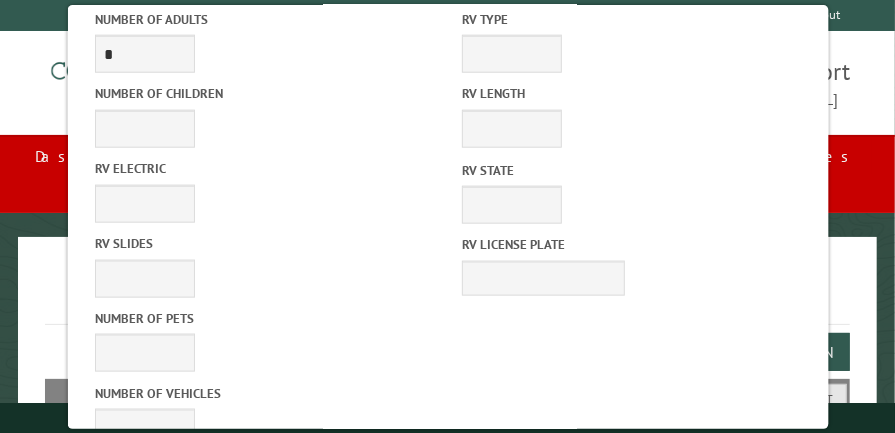 type on "**********" 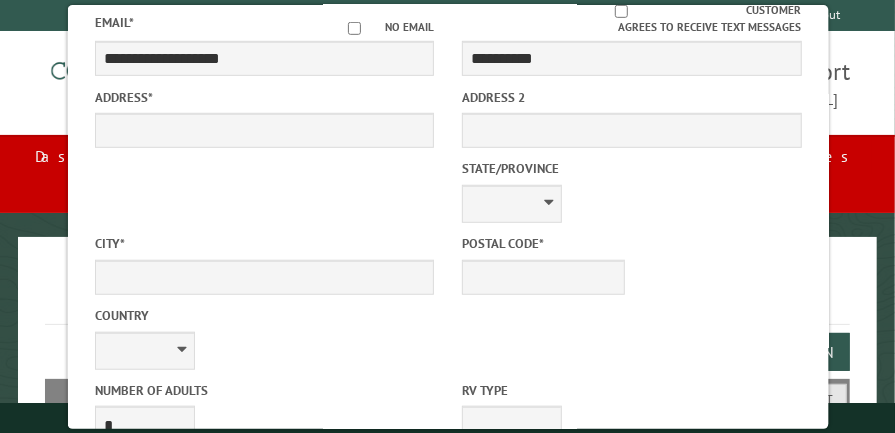 scroll, scrollTop: 48, scrollLeft: 0, axis: vertical 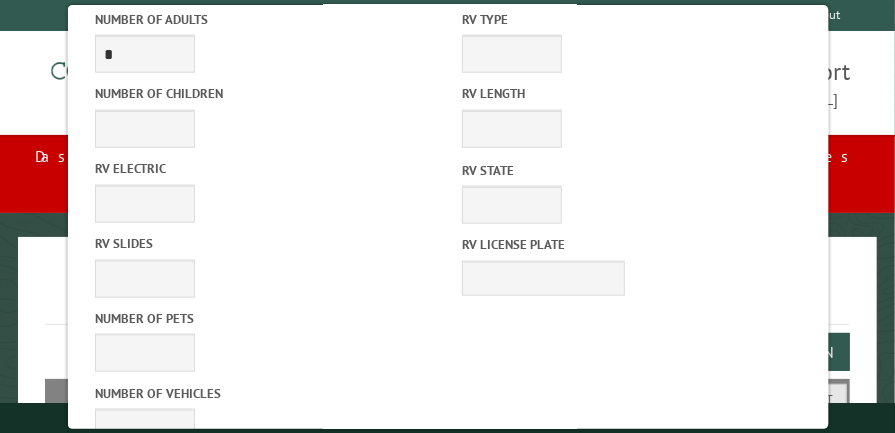 type on "****" 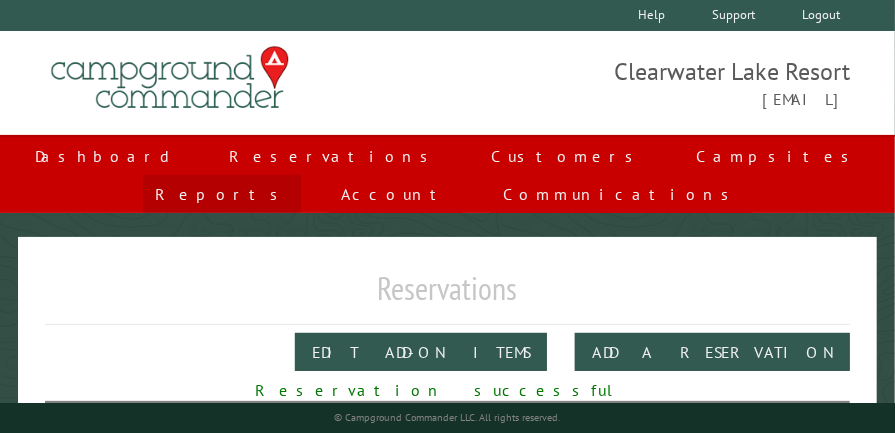 click on "Reports" at bounding box center (222, 194) 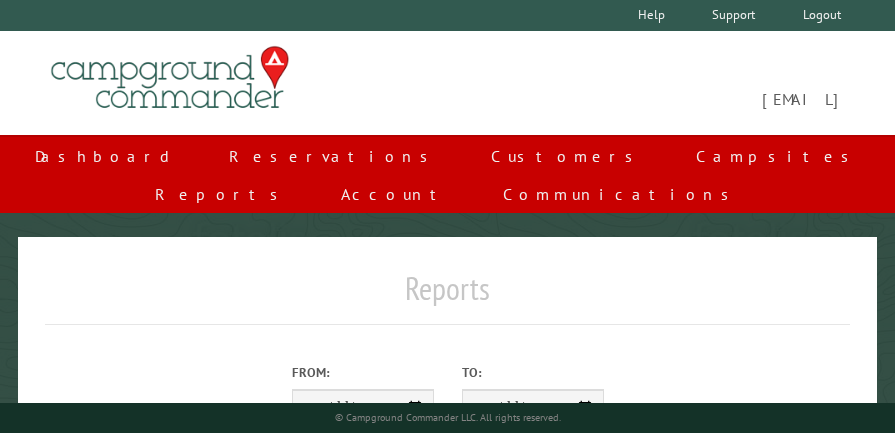 scroll, scrollTop: 0, scrollLeft: 0, axis: both 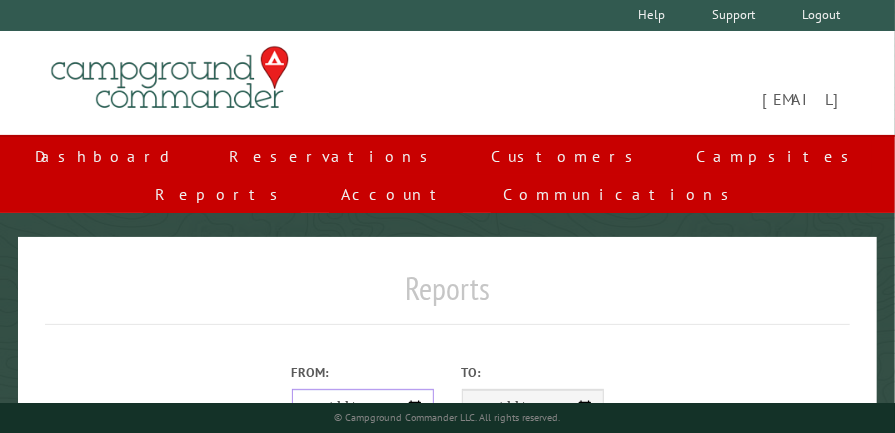 click on "From:" at bounding box center [363, 408] 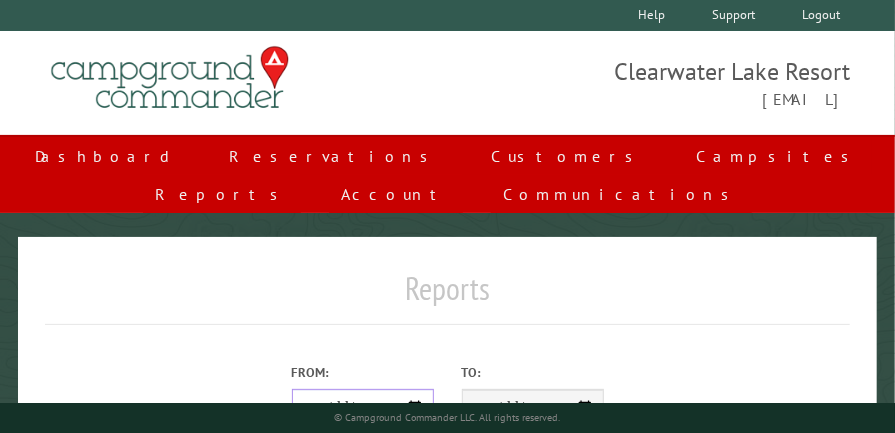 type on "**********" 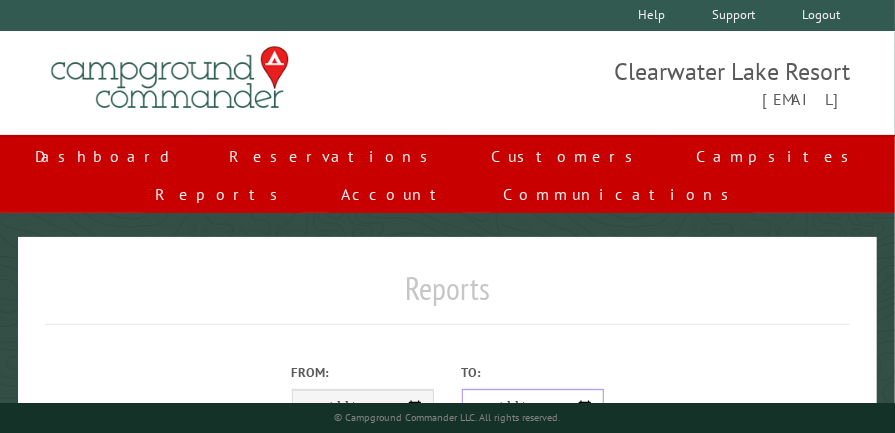 click on "**********" at bounding box center (533, 408) 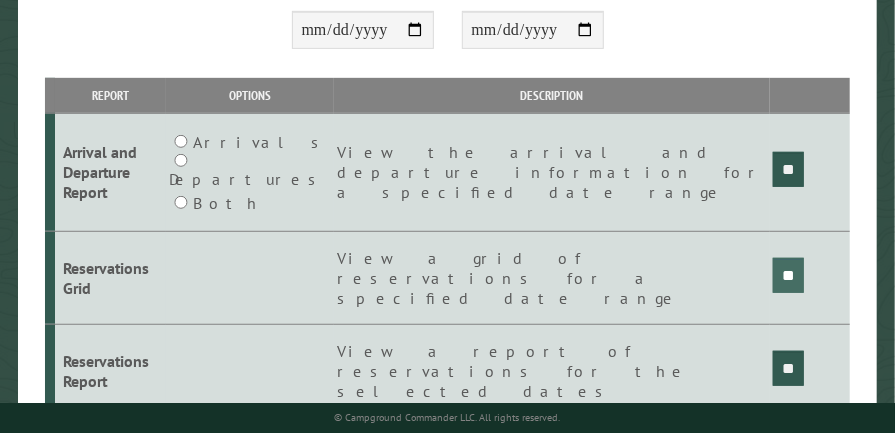 click on "**" at bounding box center [788, 169] 